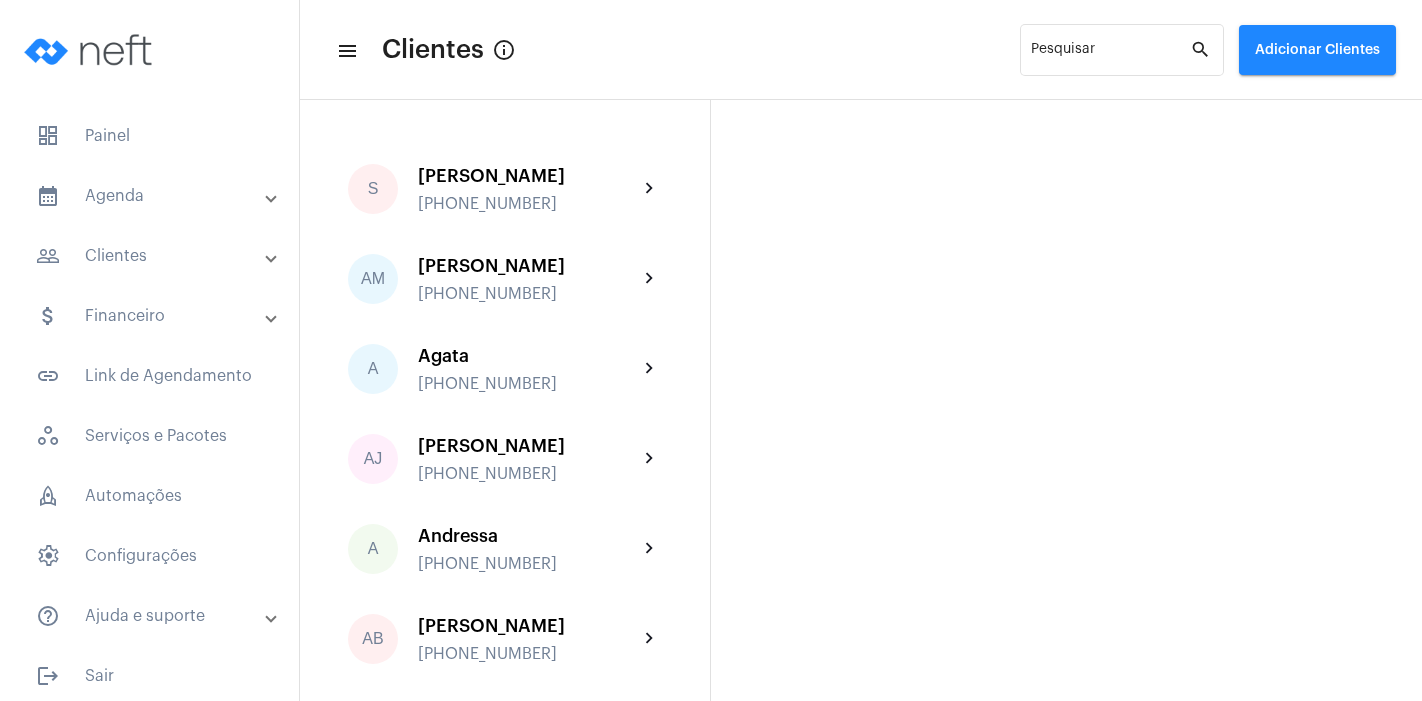 scroll, scrollTop: 0, scrollLeft: 0, axis: both 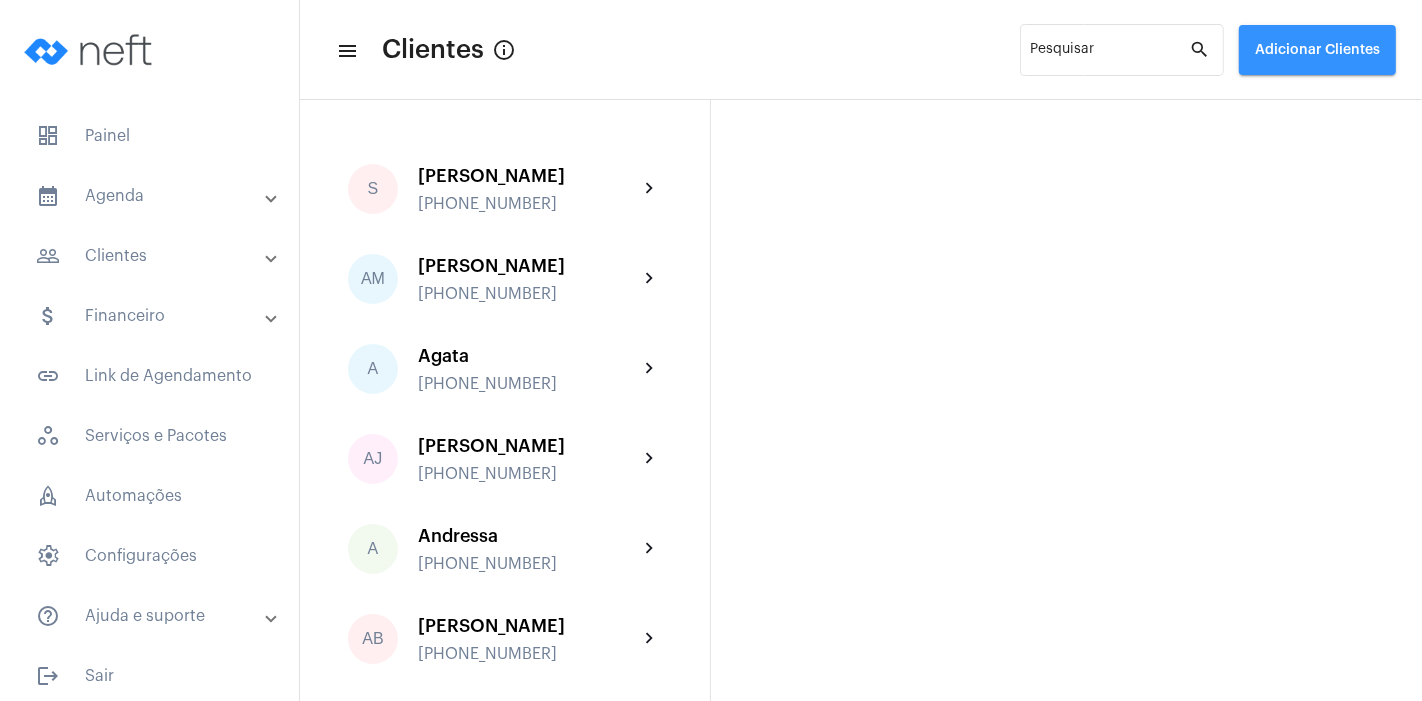 click on "Adicionar Clientes" 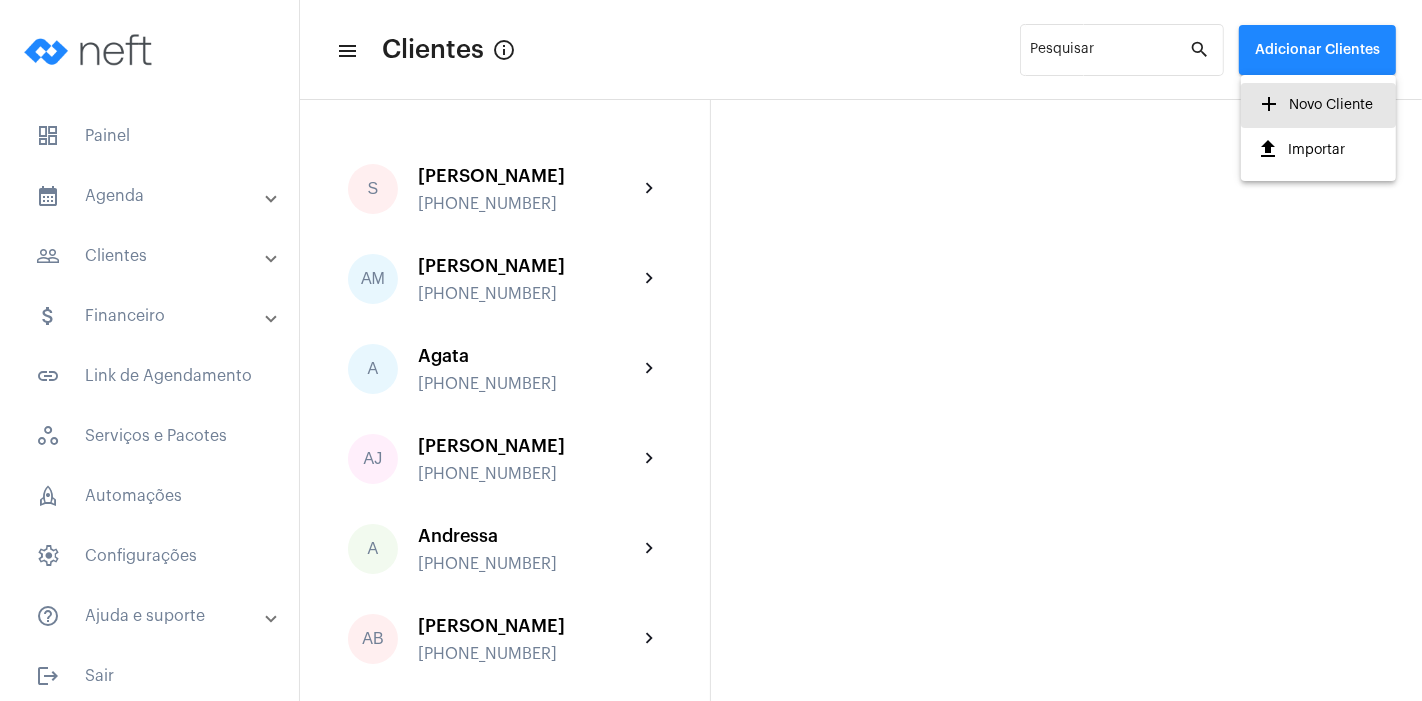 click on "add  Novo Cliente" at bounding box center (1315, 105) 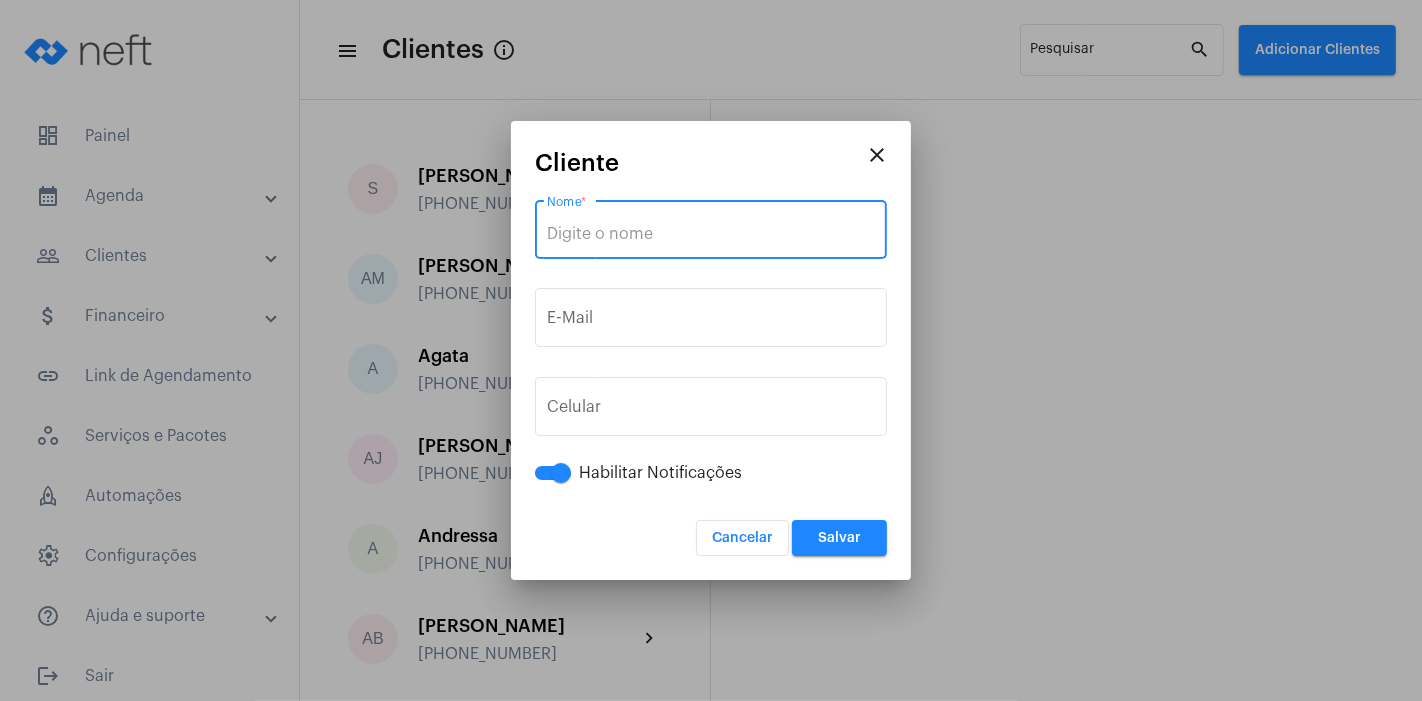 click on "Nome  *" at bounding box center [711, 234] 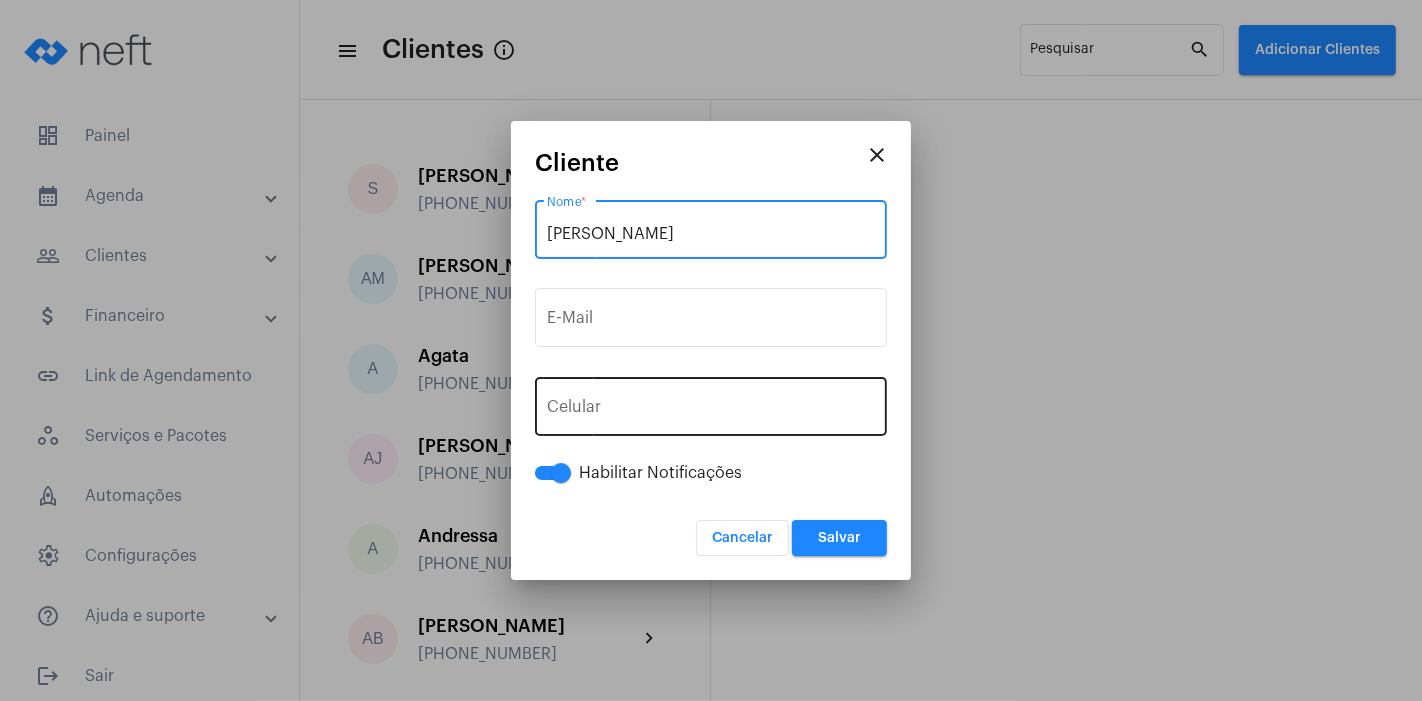 type on "[PERSON_NAME]" 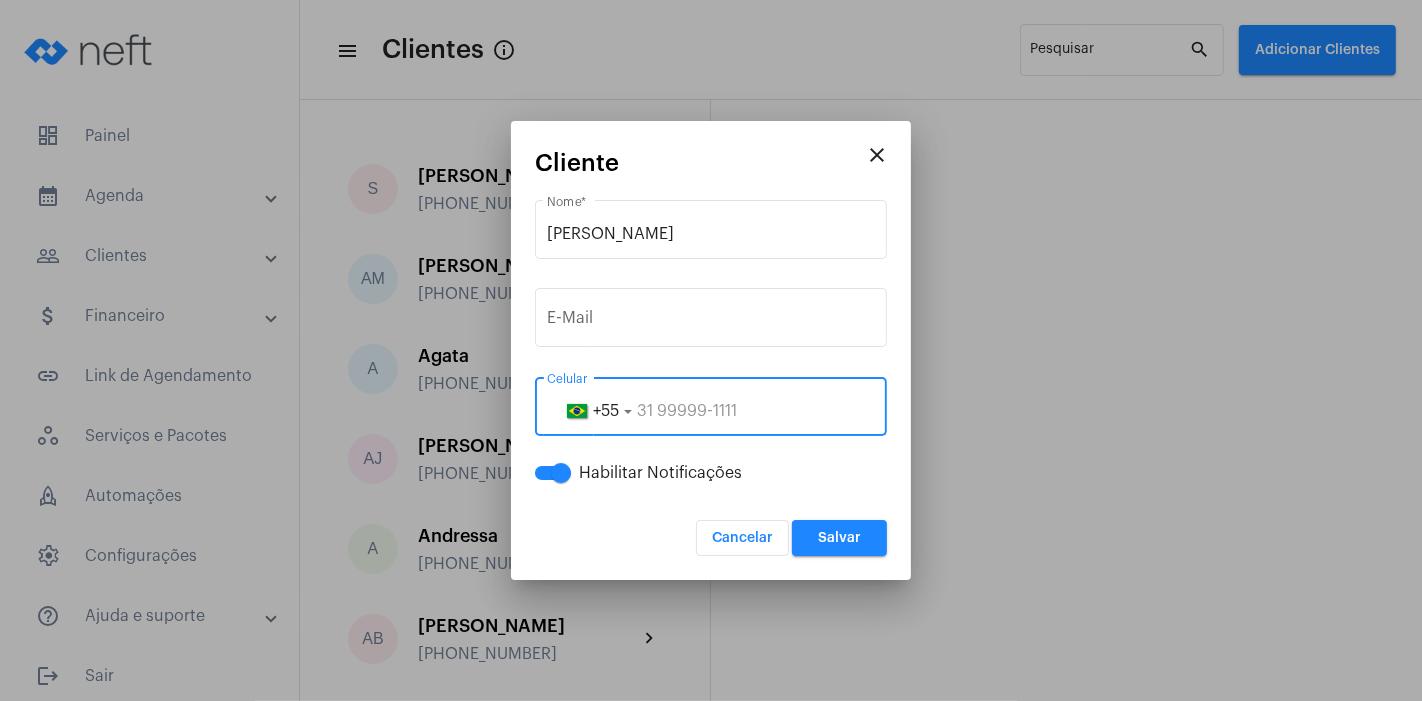 click at bounding box center [711, 411] 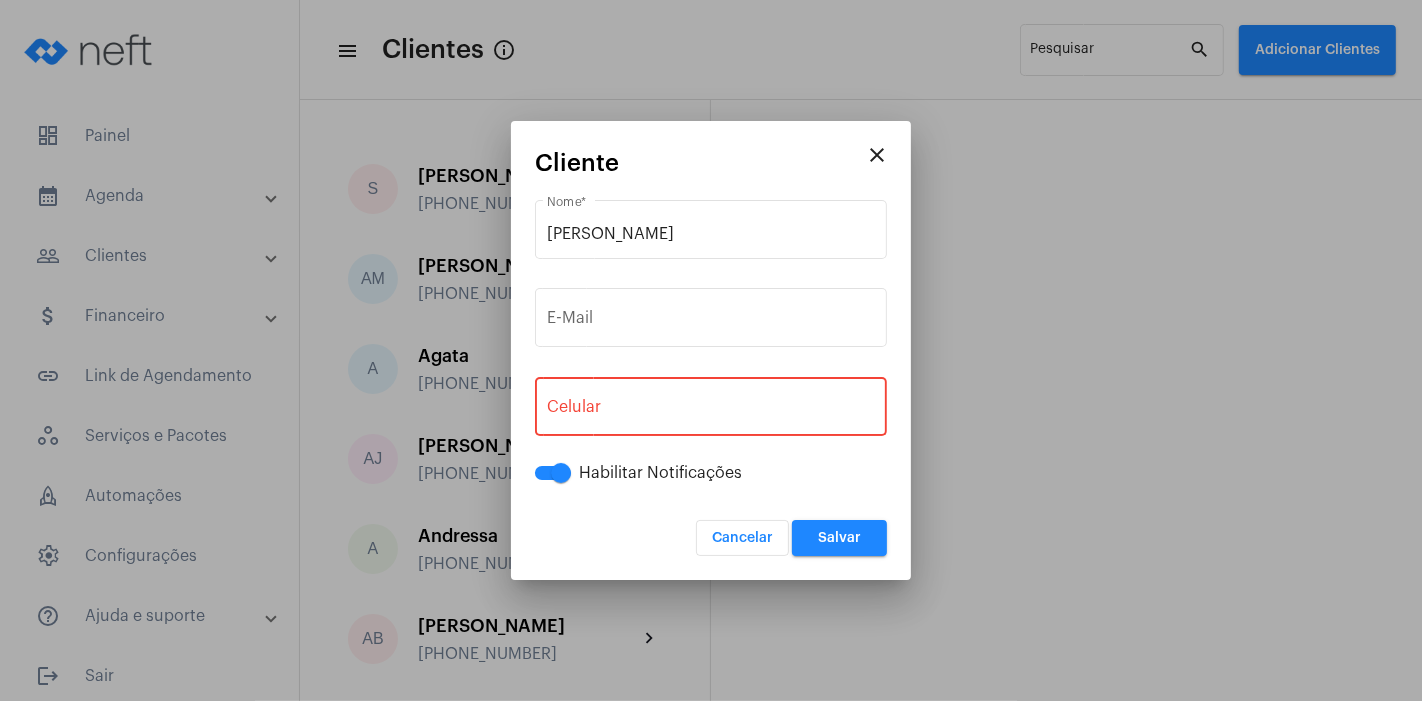 click on "+55 Celular" at bounding box center (711, 404) 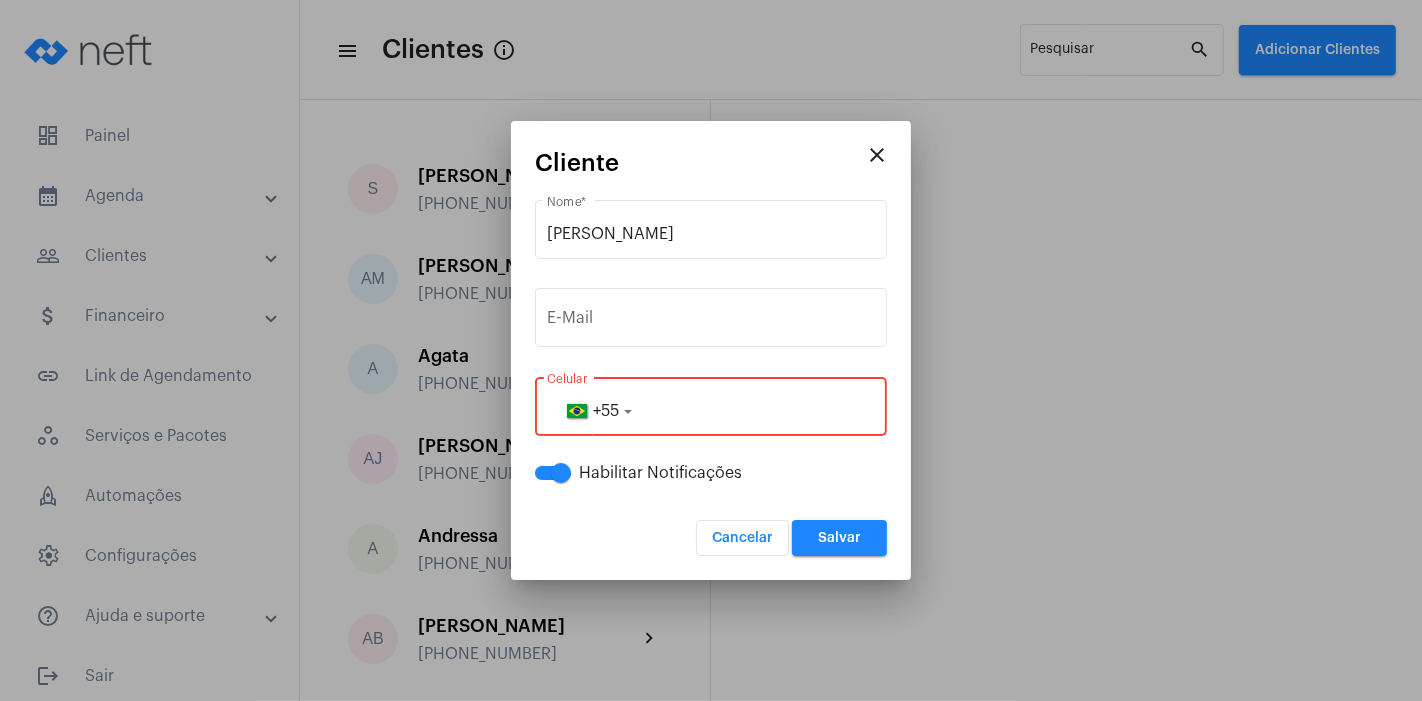 paste on "6392269581" 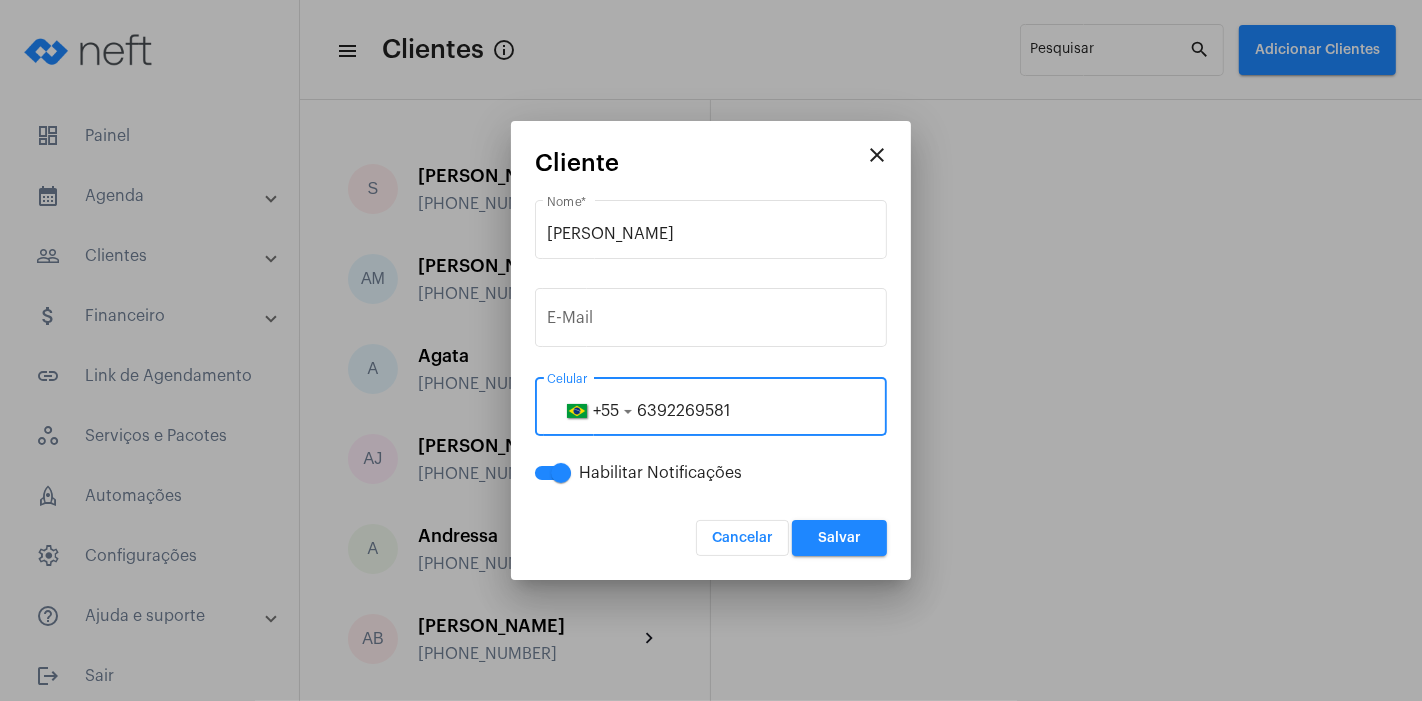 click on "6392269581" at bounding box center (711, 411) 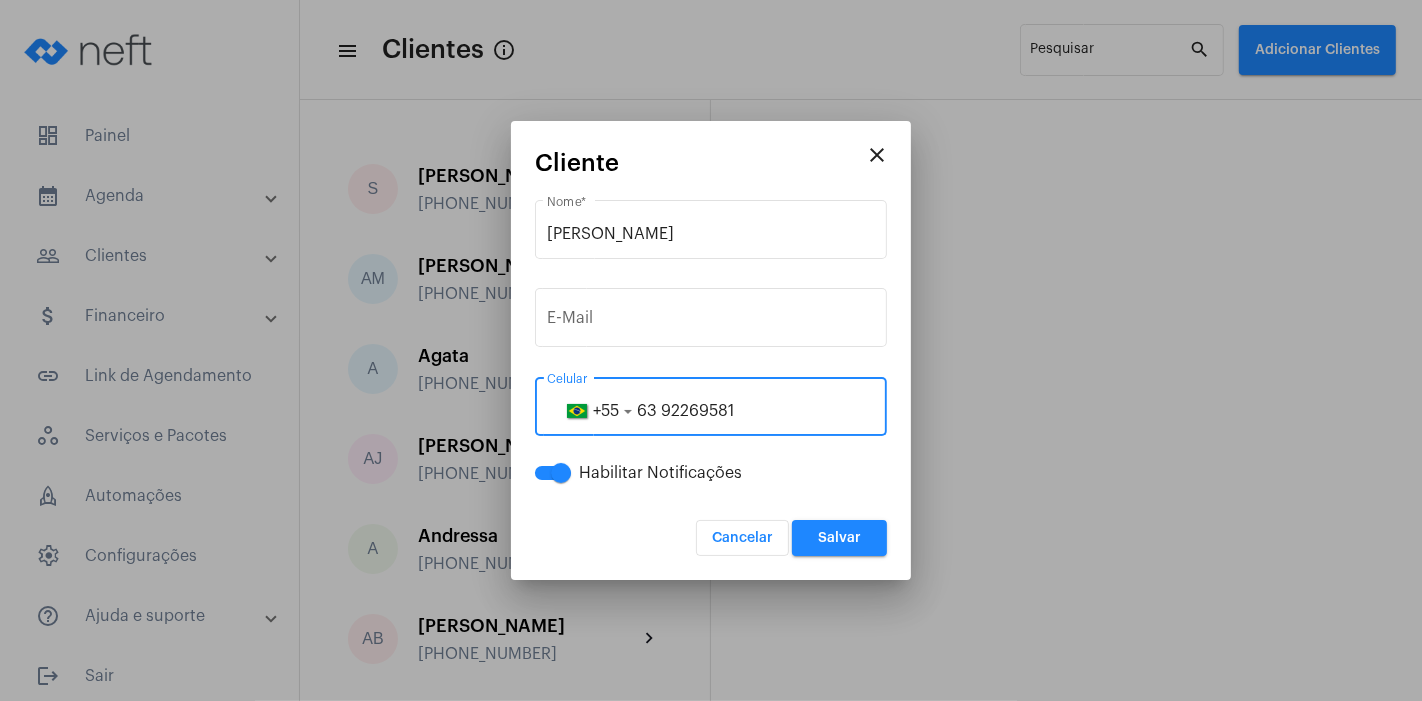 click on "63 92269581" at bounding box center (711, 411) 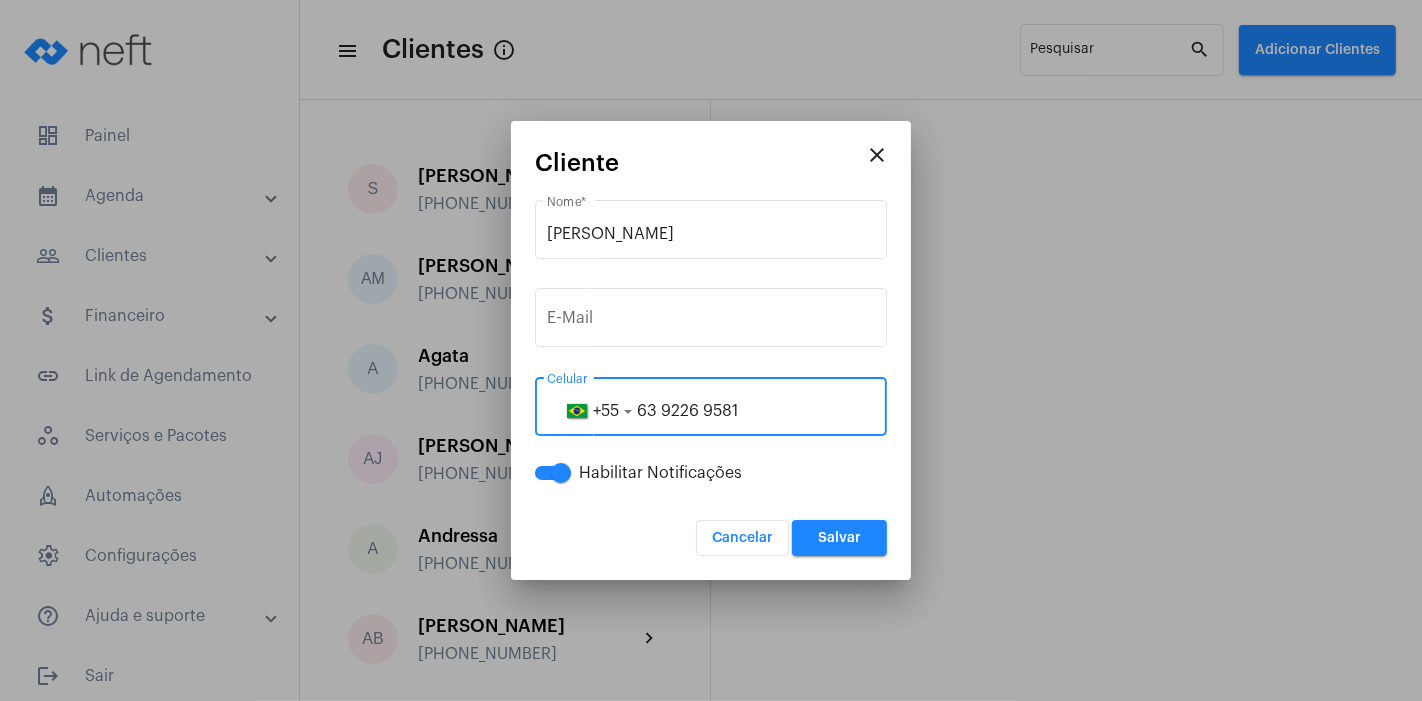 type on "63 9226 9581" 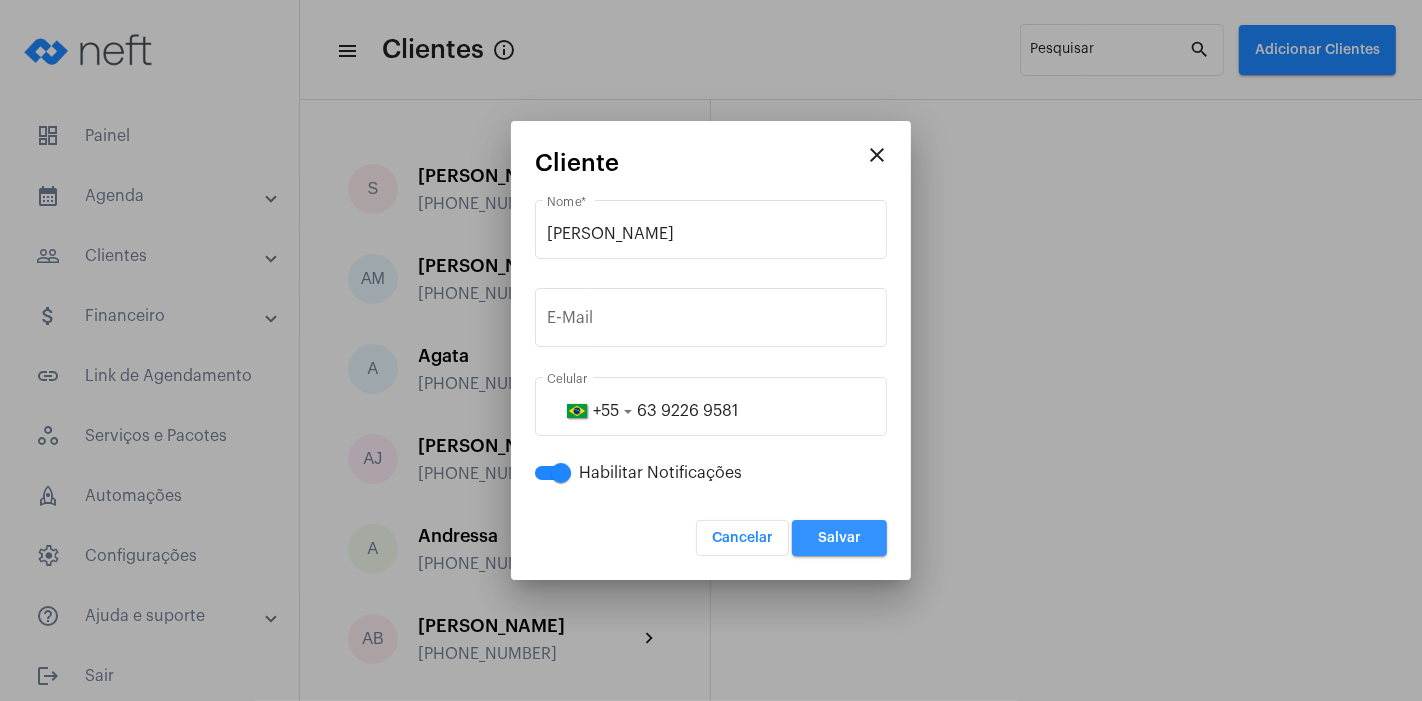 click on "Salvar" at bounding box center (839, 538) 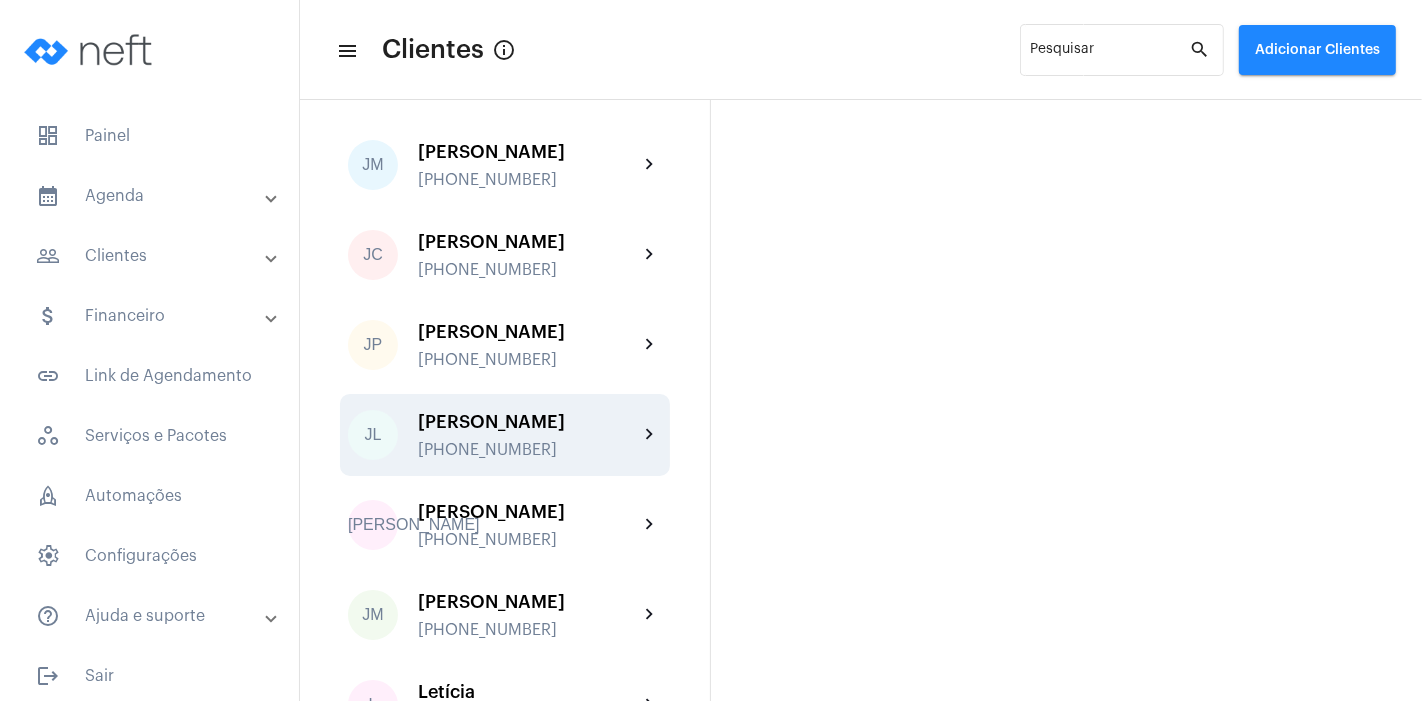 scroll, scrollTop: 1103, scrollLeft: 0, axis: vertical 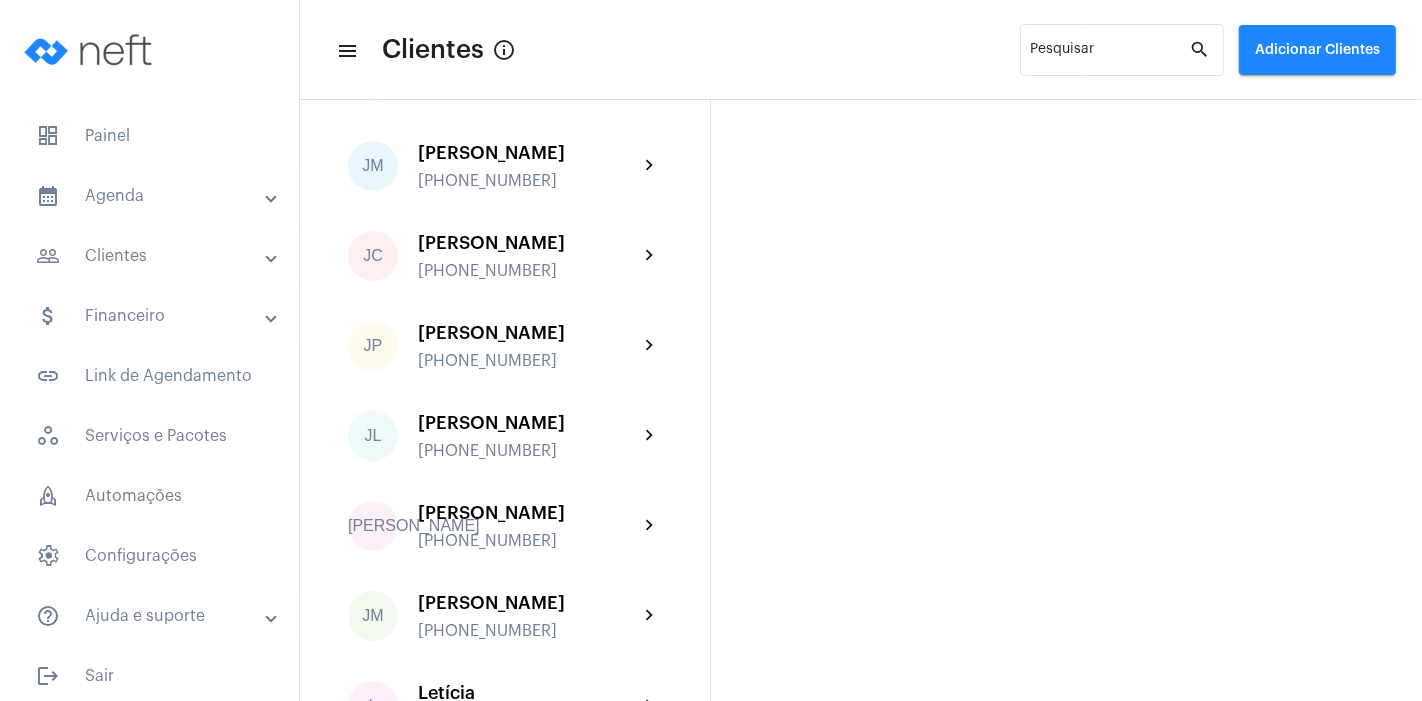 click on "[PERSON_NAME] [PHONE_NUMBER]" 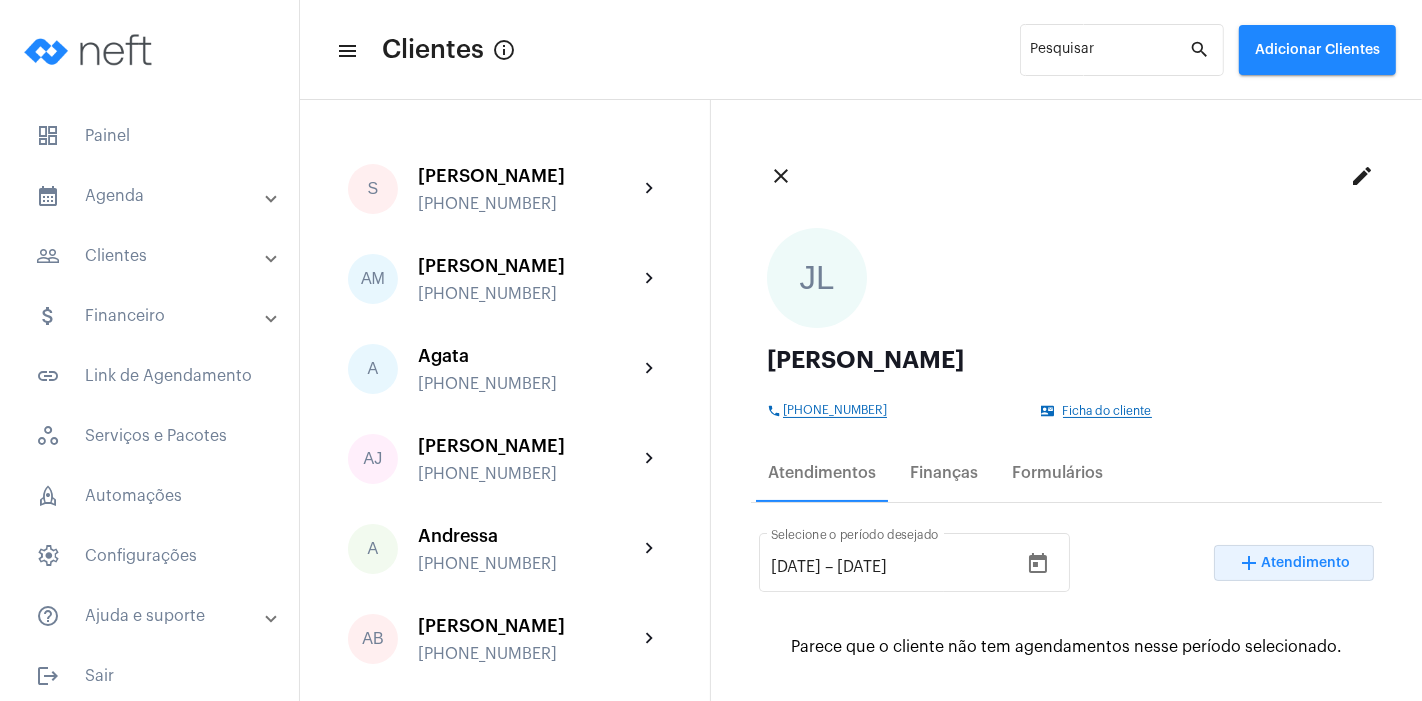 click on "Atendimento" at bounding box center (1306, 563) 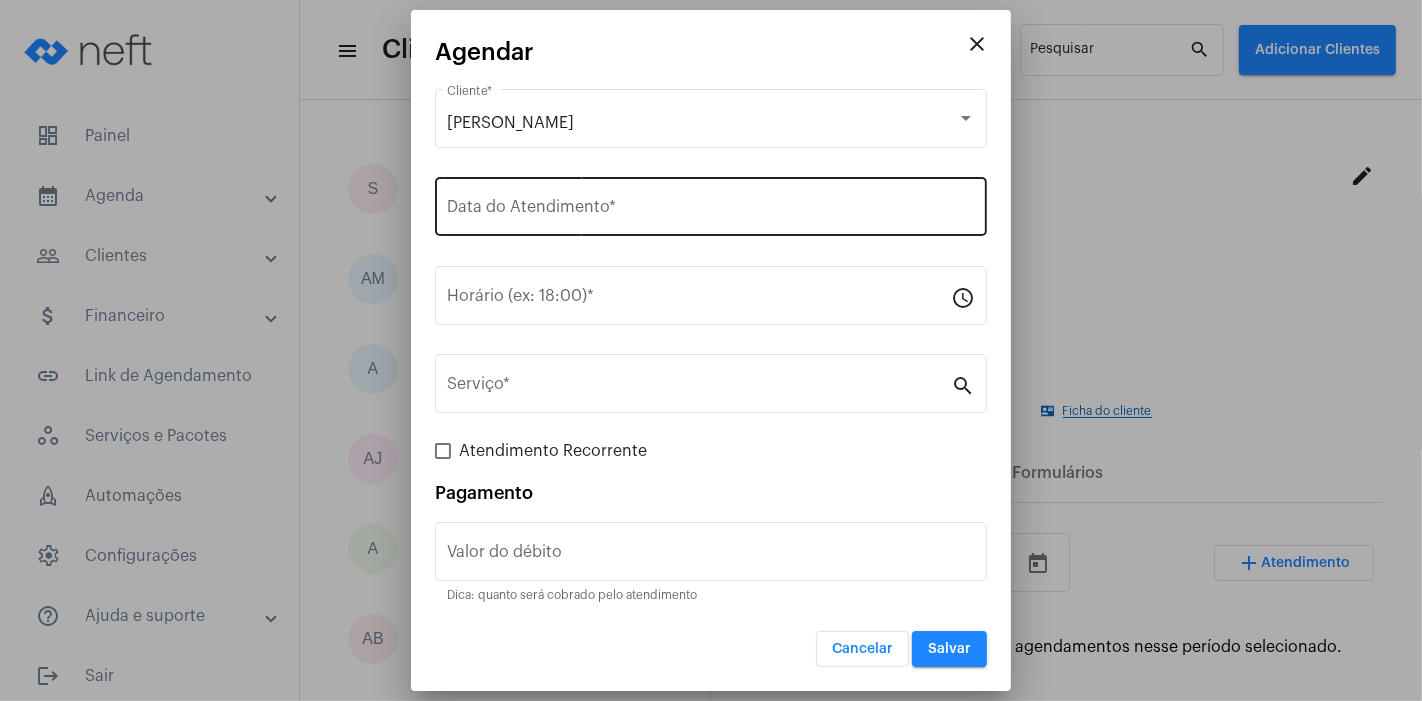 click on "Data do Atendimento  *" at bounding box center (711, 204) 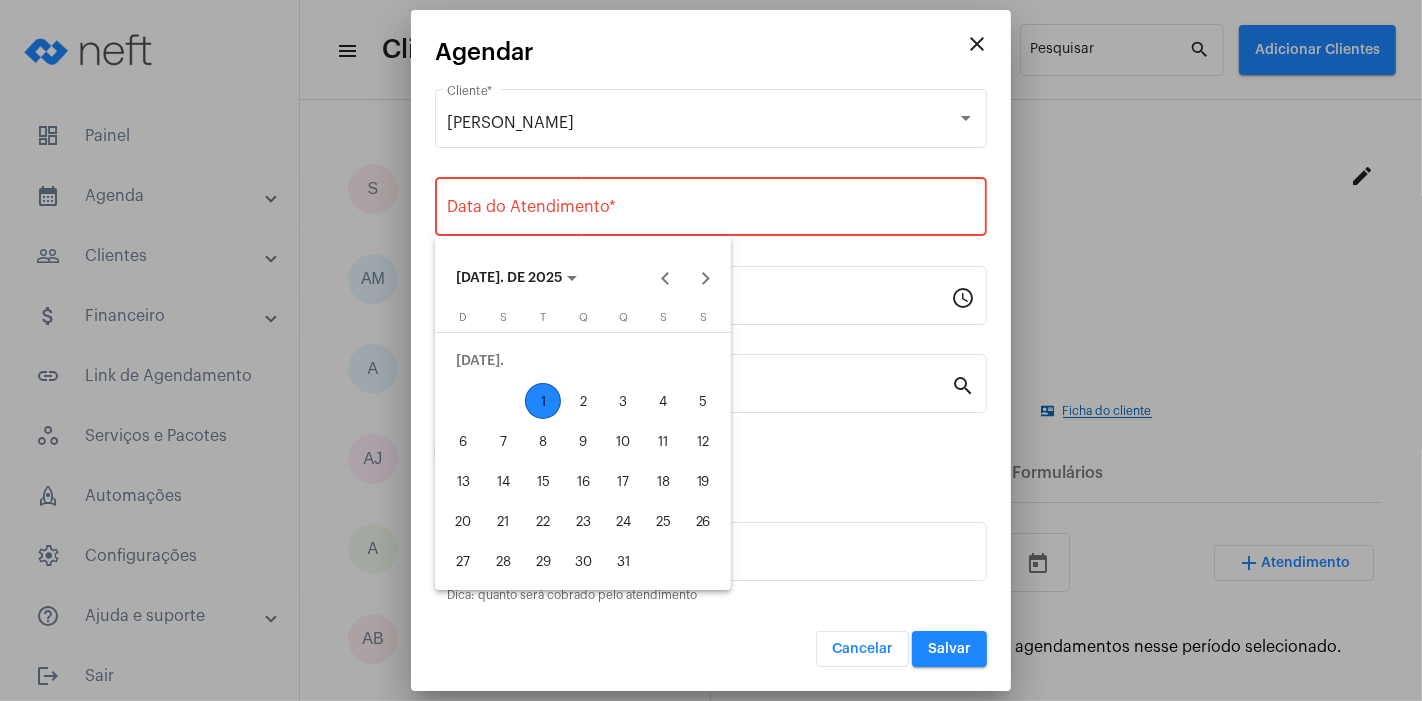 click on "1" at bounding box center (543, 401) 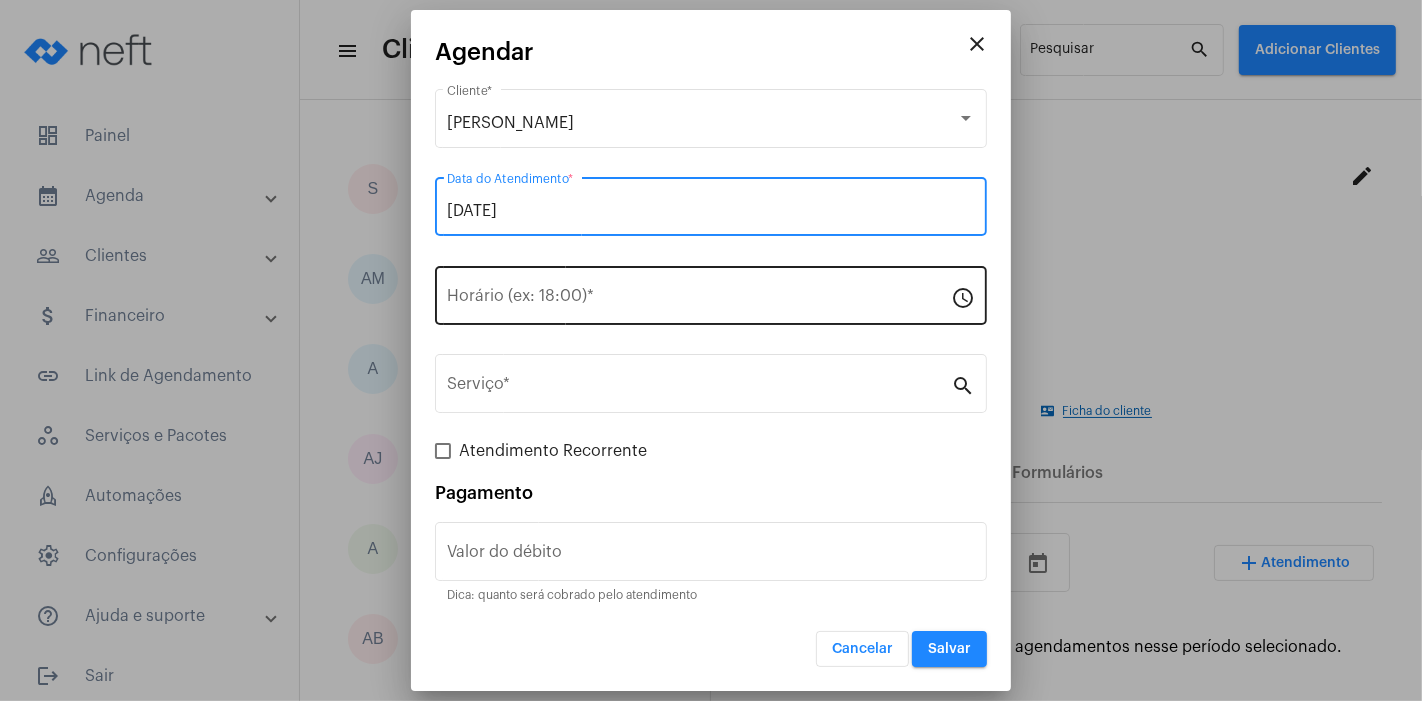 click on "Horário (ex: 18:00)  *" at bounding box center [699, 300] 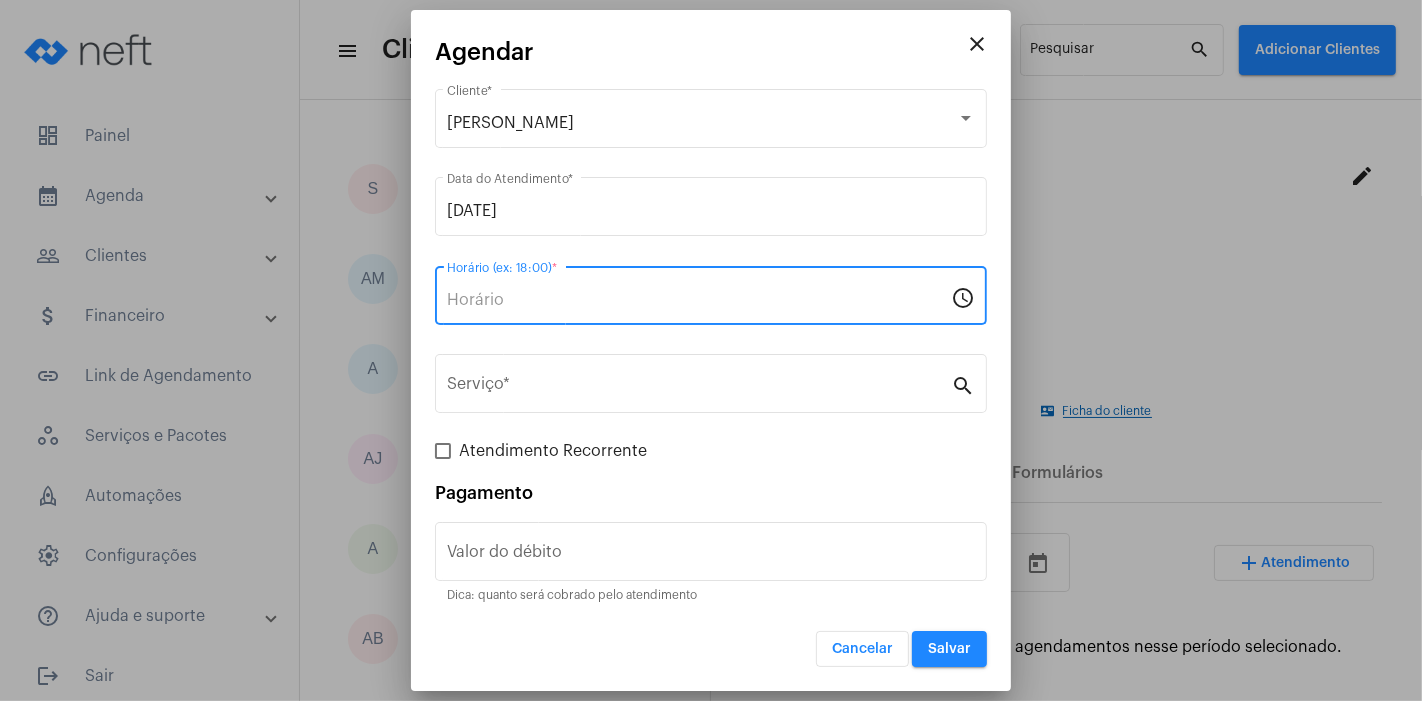 click on "Horário (ex: 18:00)  *" at bounding box center (699, 300) 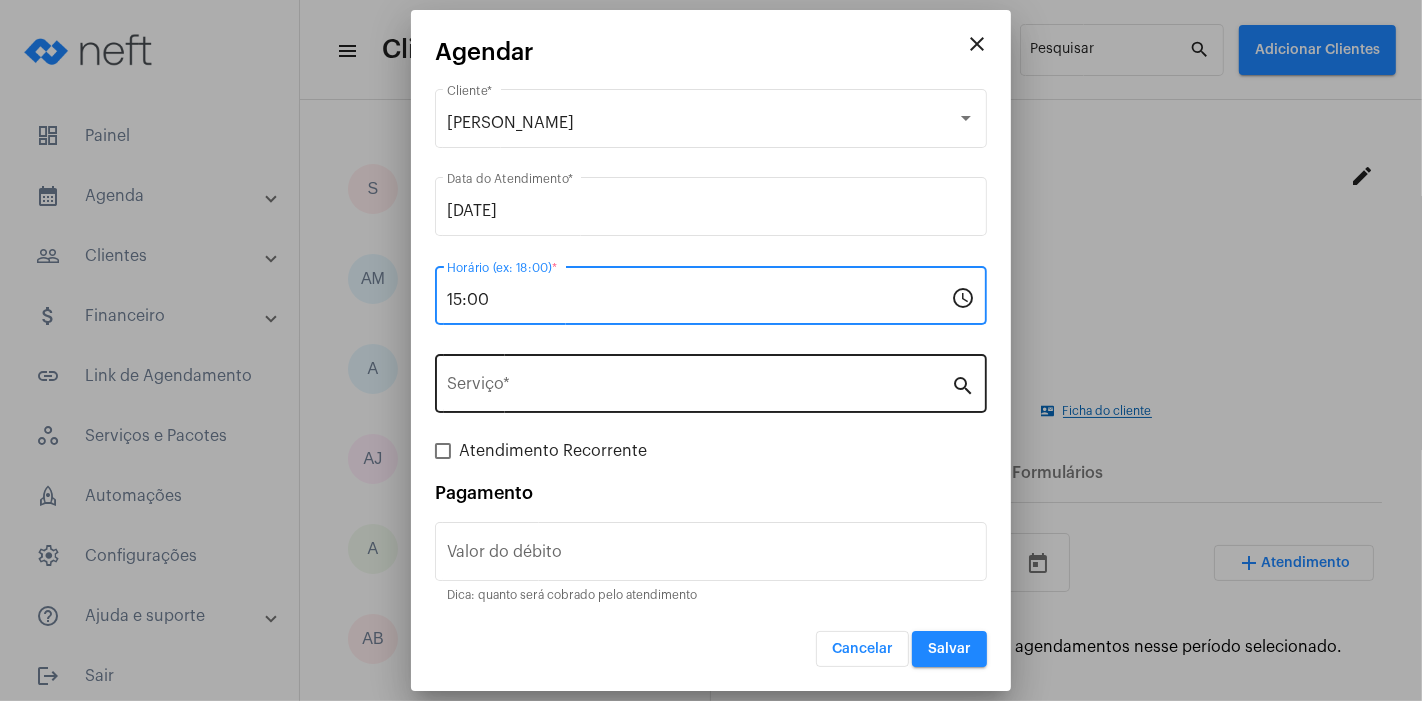 type on "15:00" 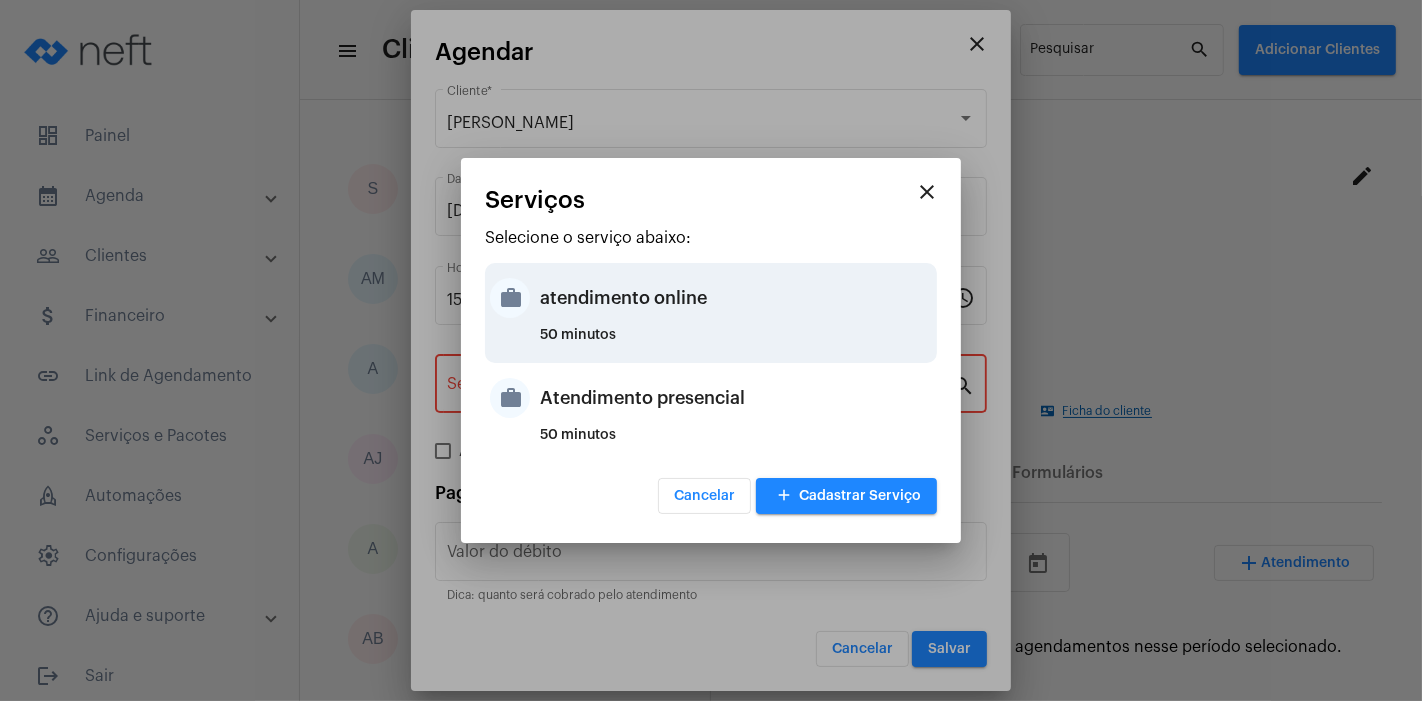 click on "atendimento online" at bounding box center (736, 298) 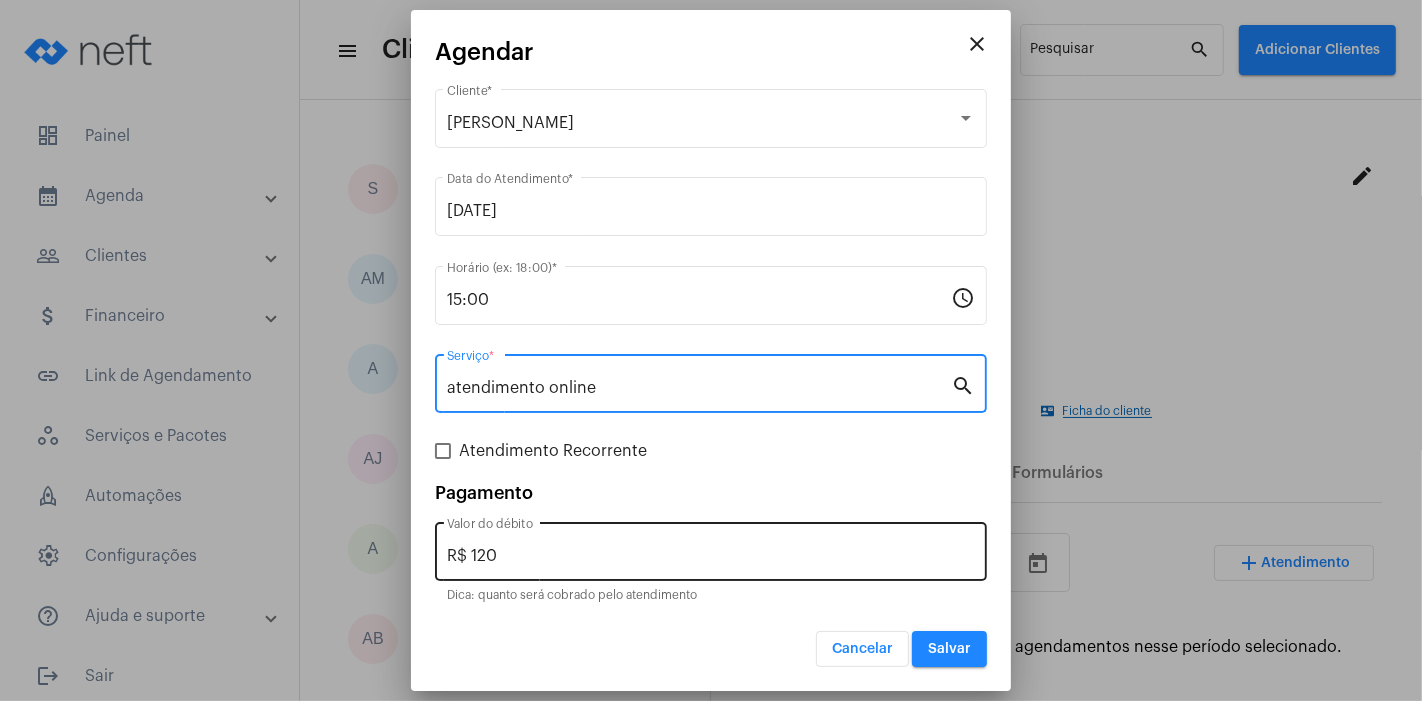 click on "R$ 120" at bounding box center [711, 556] 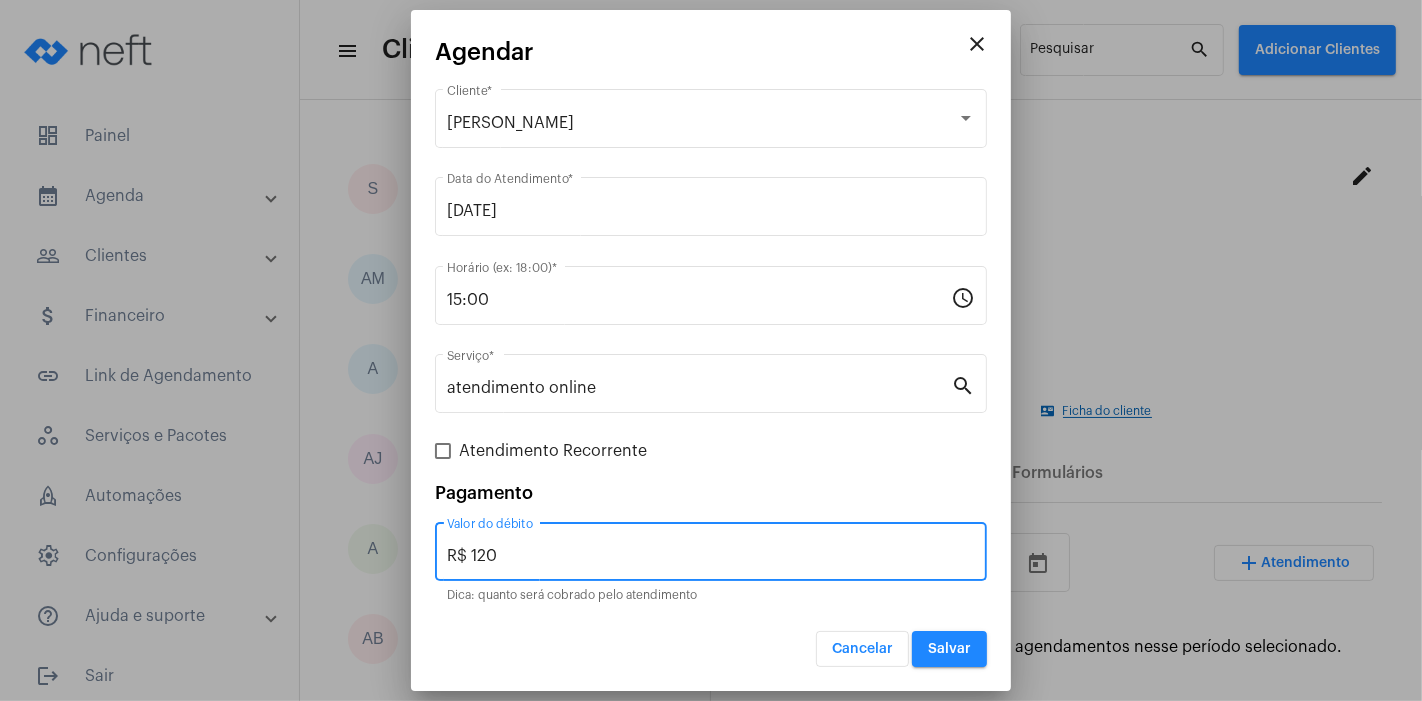 click on "R$ 120" at bounding box center [711, 556] 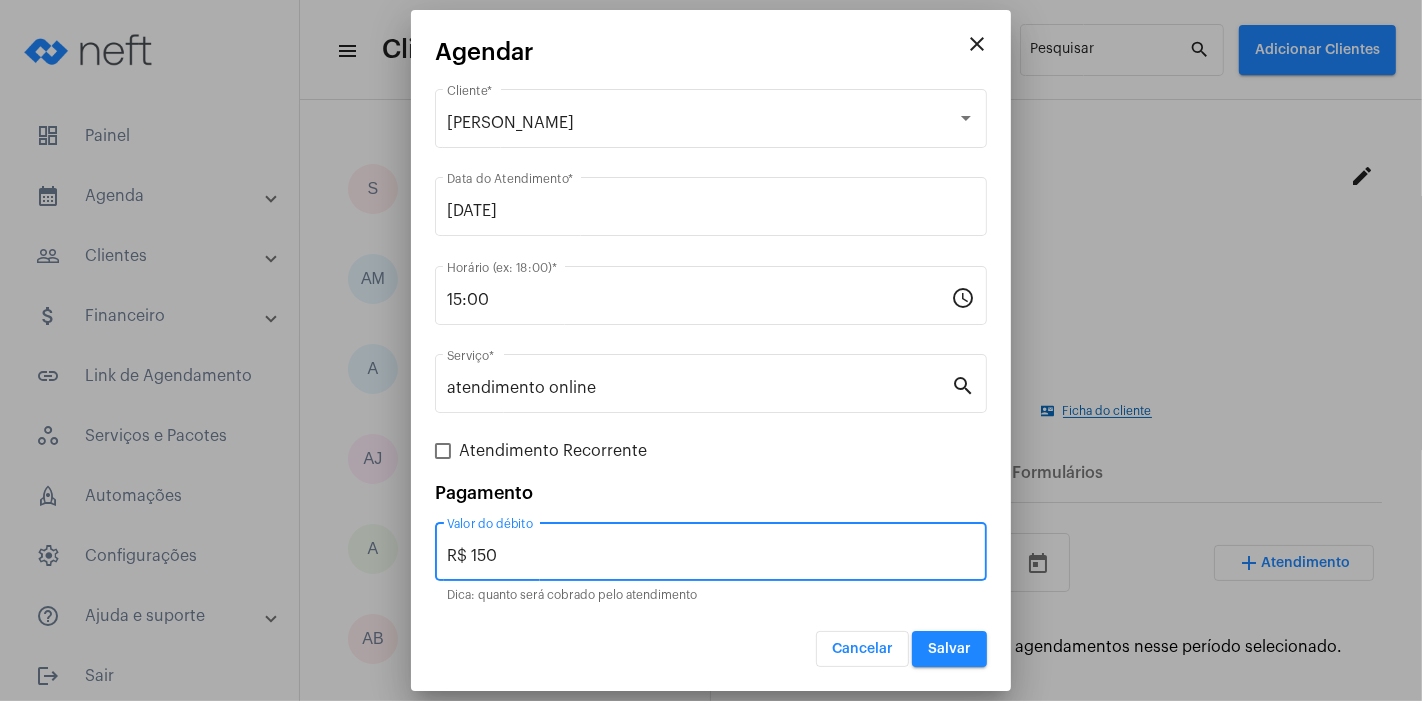 type on "R$ 150" 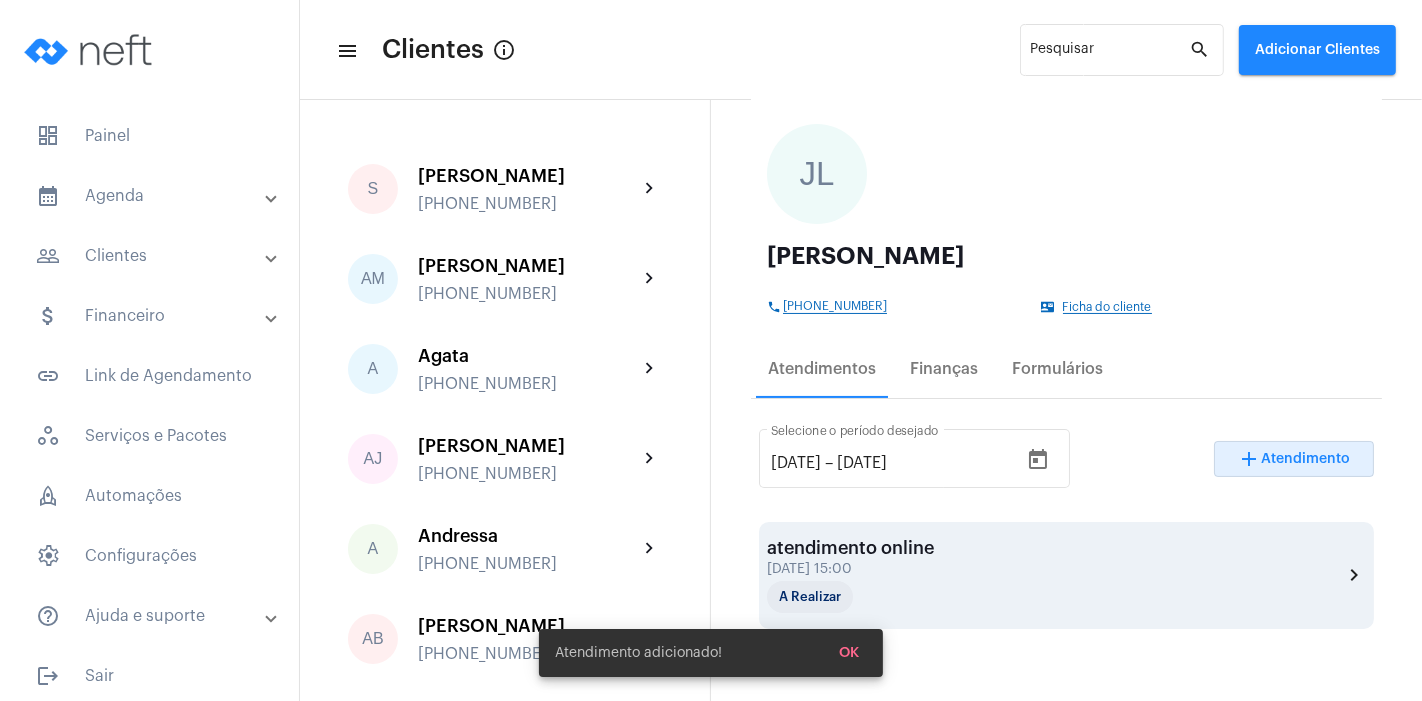 scroll, scrollTop: 104, scrollLeft: 0, axis: vertical 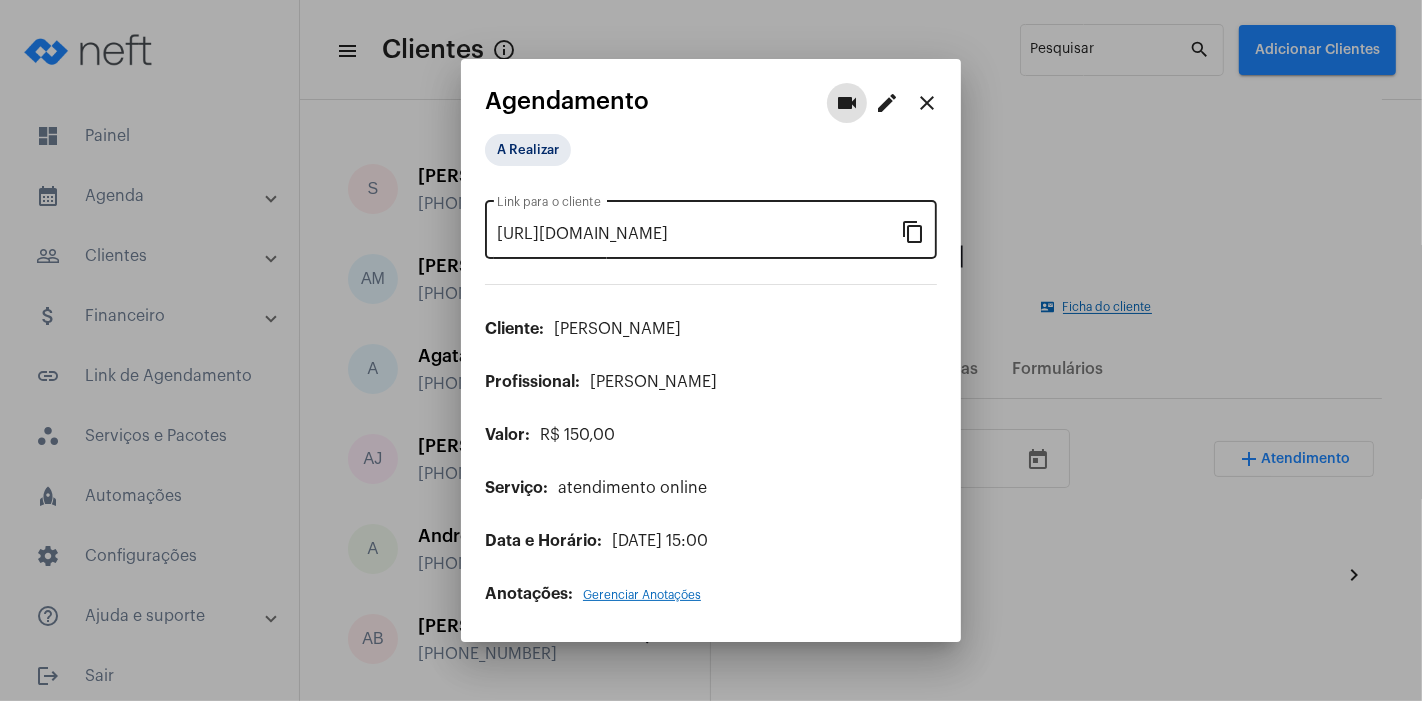 click on "content_copy" at bounding box center (913, 231) 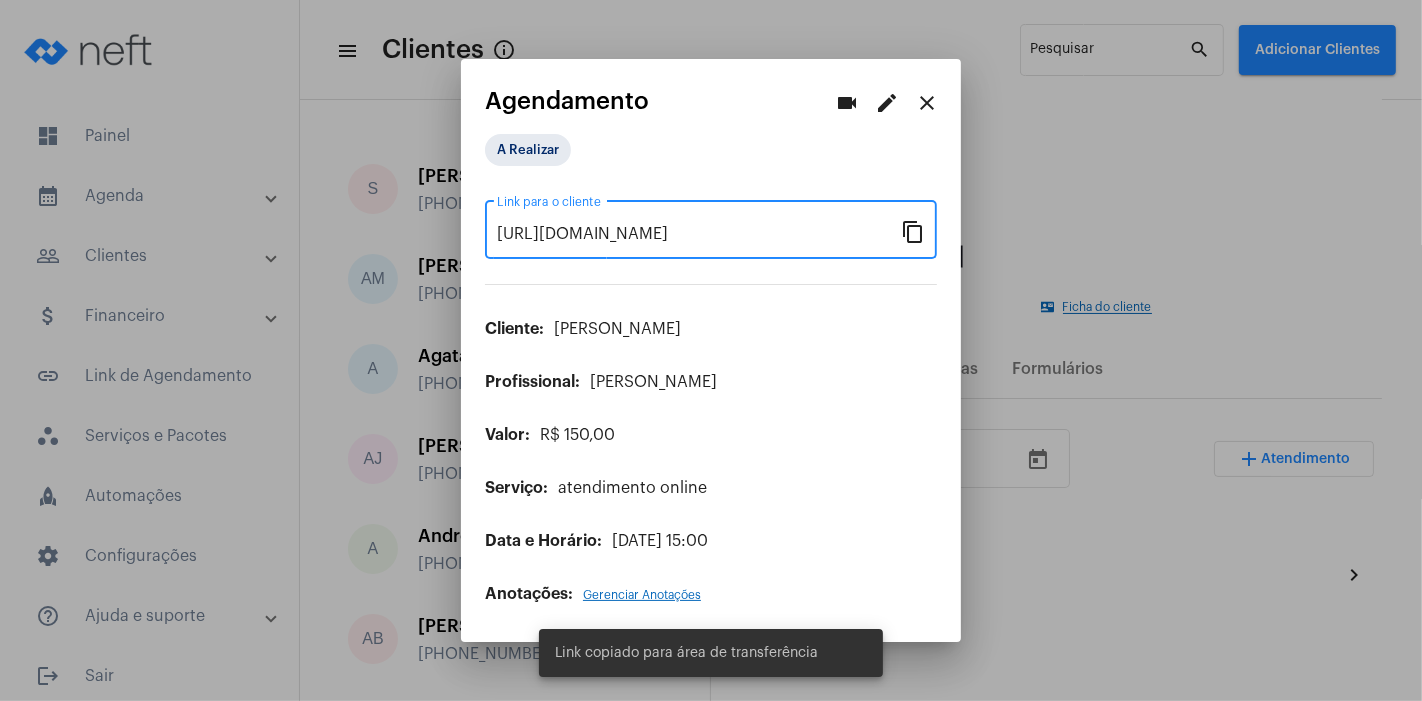 scroll, scrollTop: 0, scrollLeft: 0, axis: both 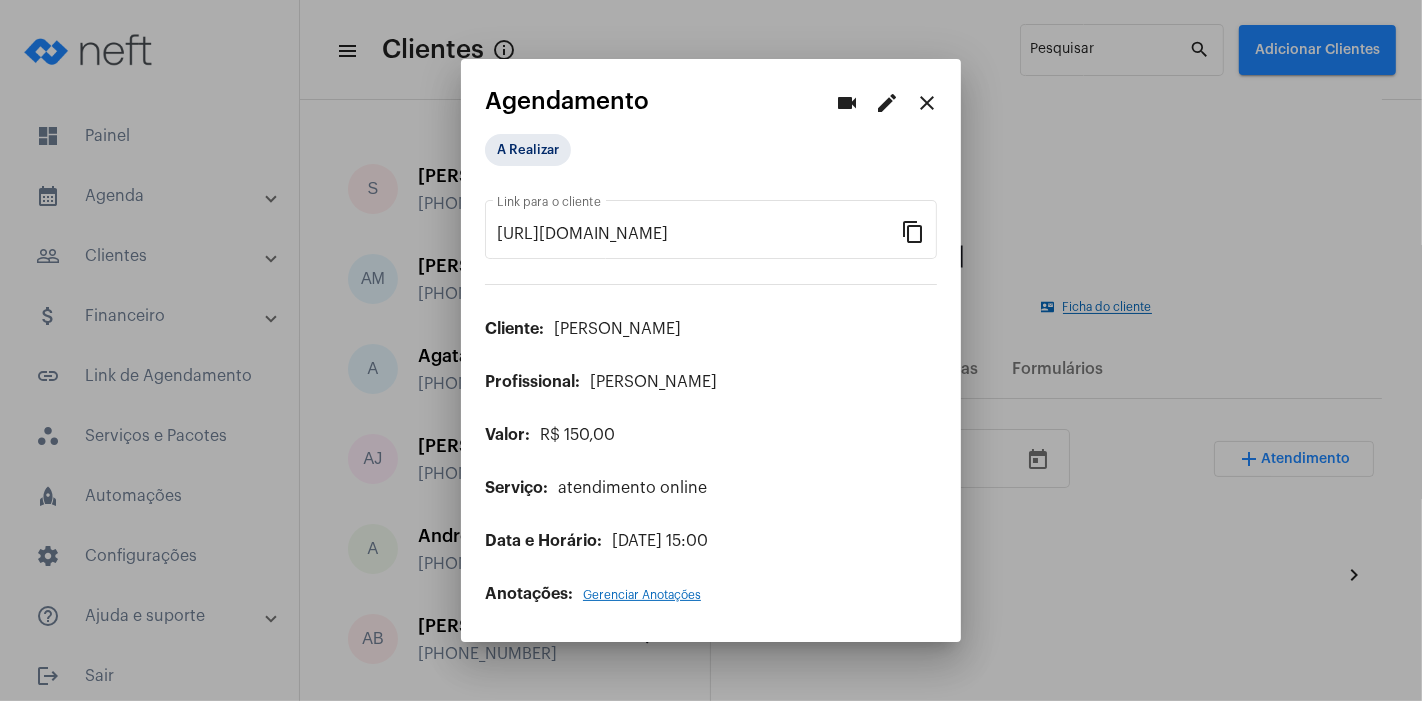 click at bounding box center (711, 350) 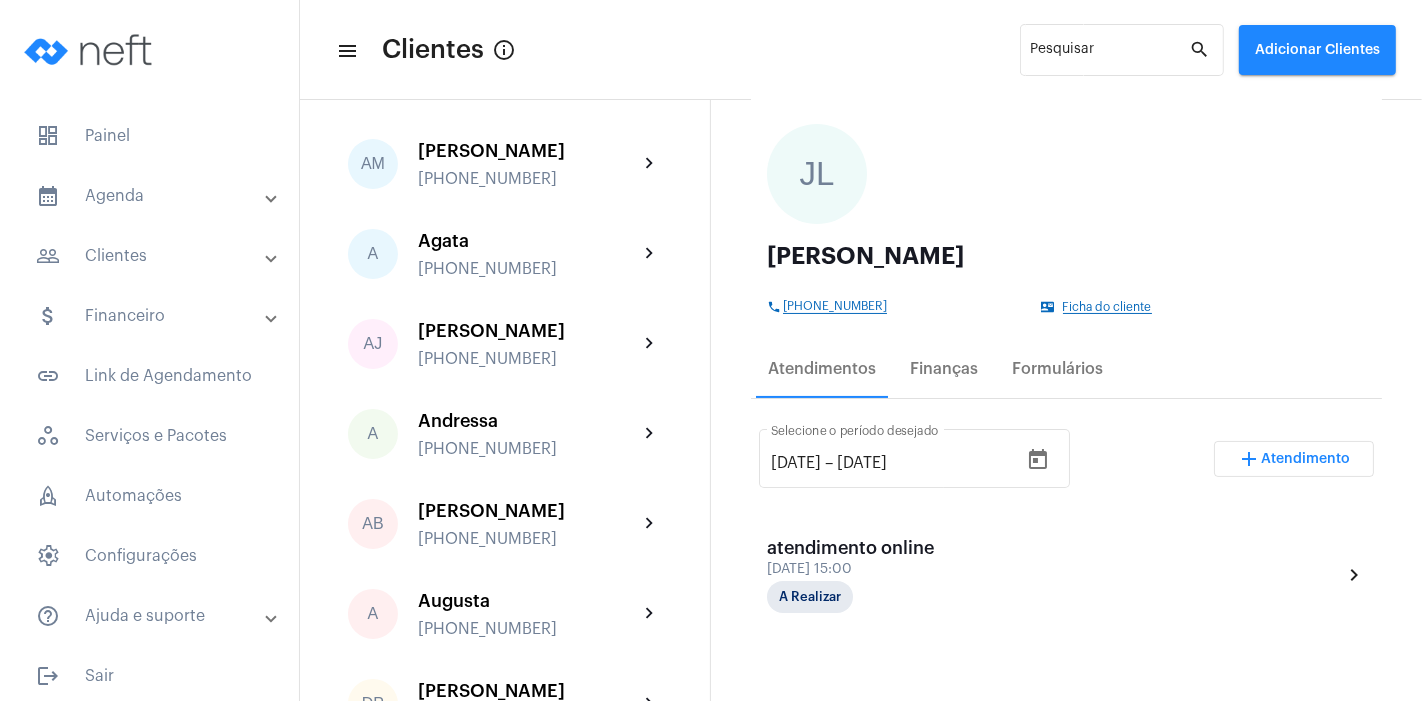 scroll, scrollTop: 0, scrollLeft: 0, axis: both 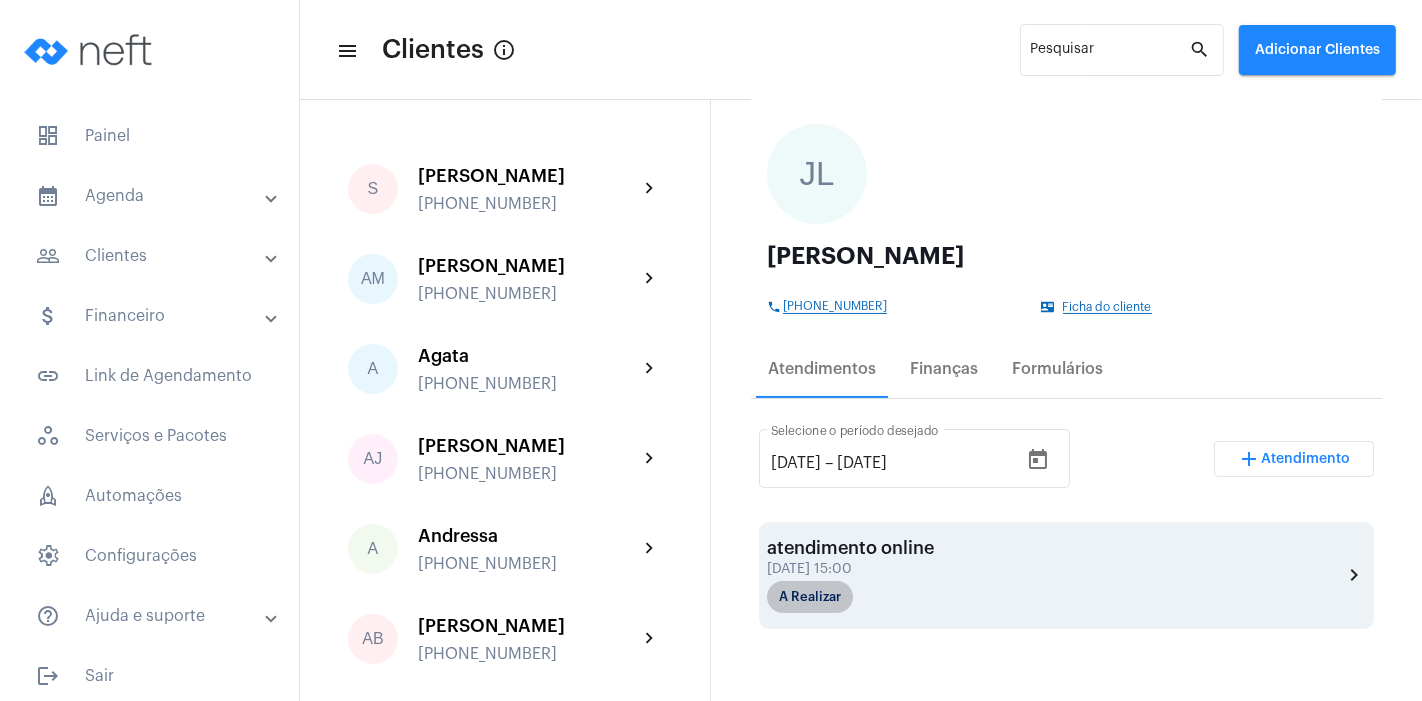 click on "A Realizar" at bounding box center (810, 597) 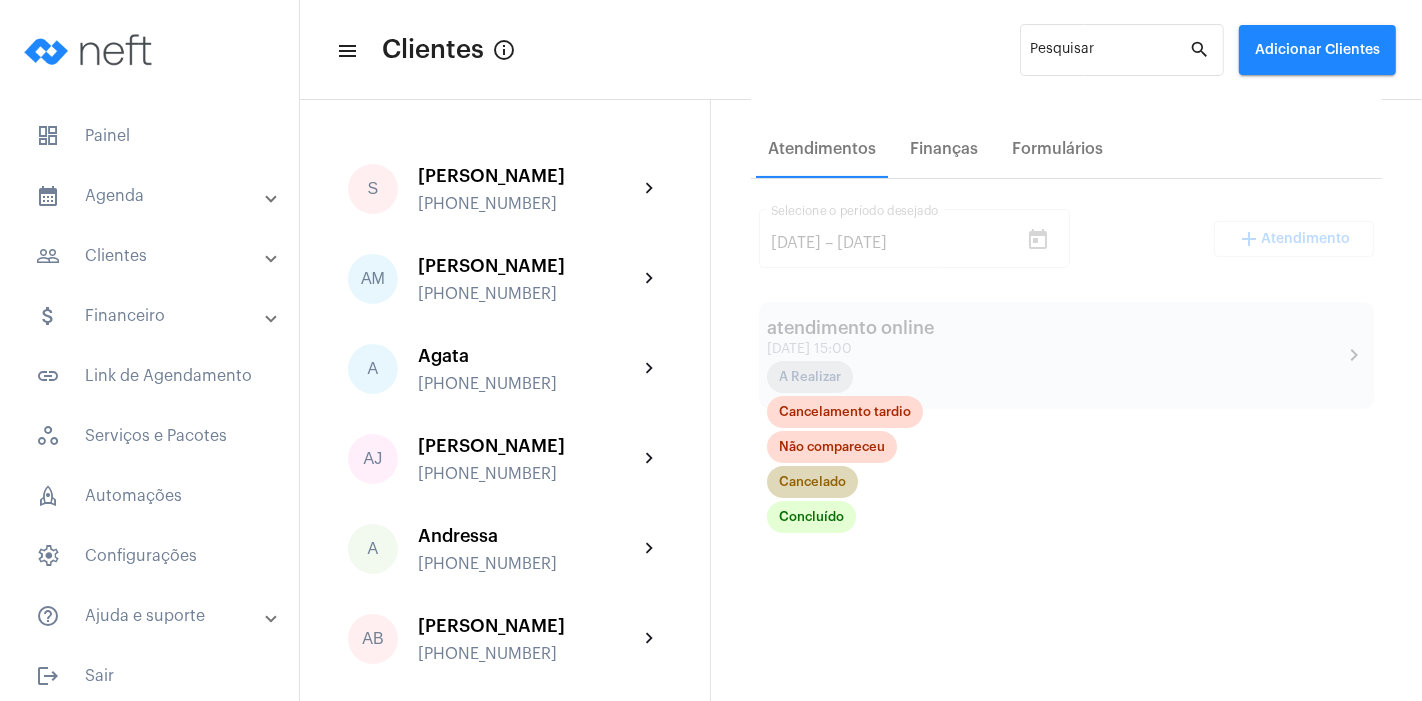scroll, scrollTop: 325, scrollLeft: 0, axis: vertical 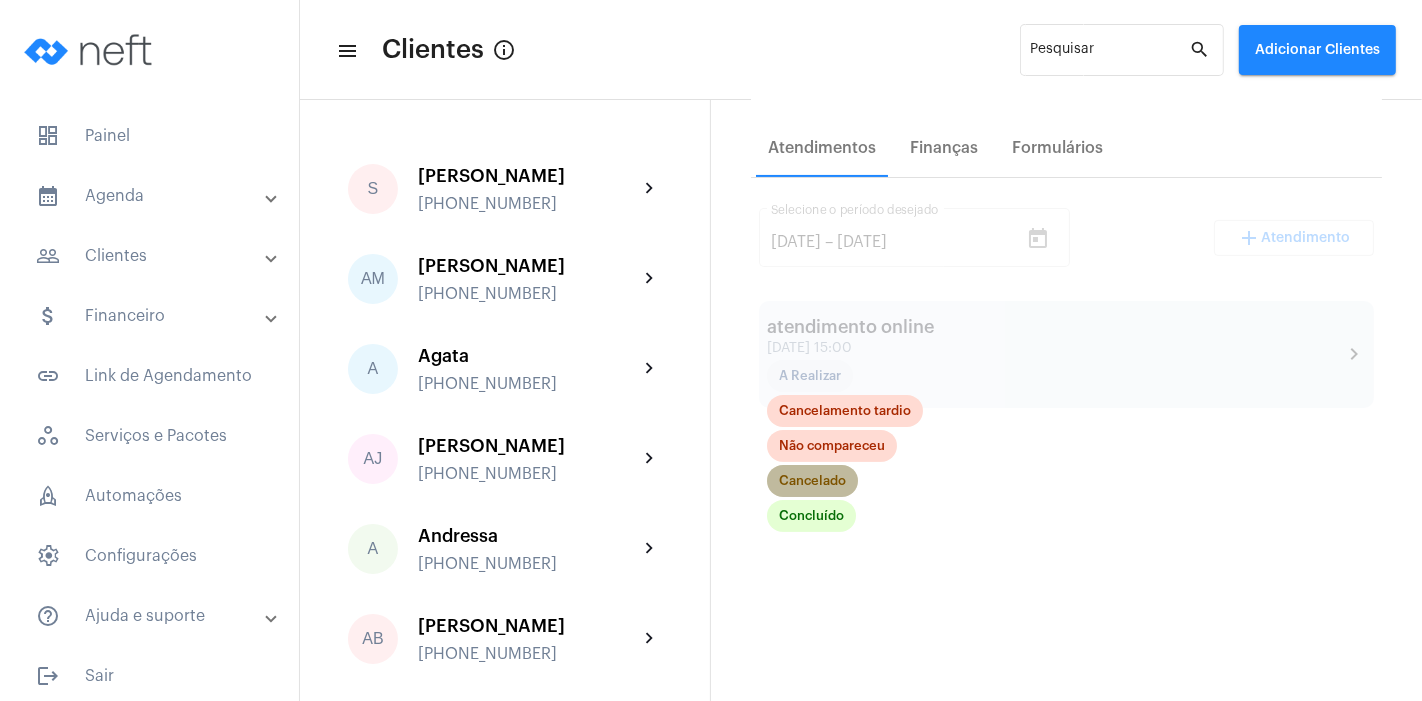 click on "Cancelado" 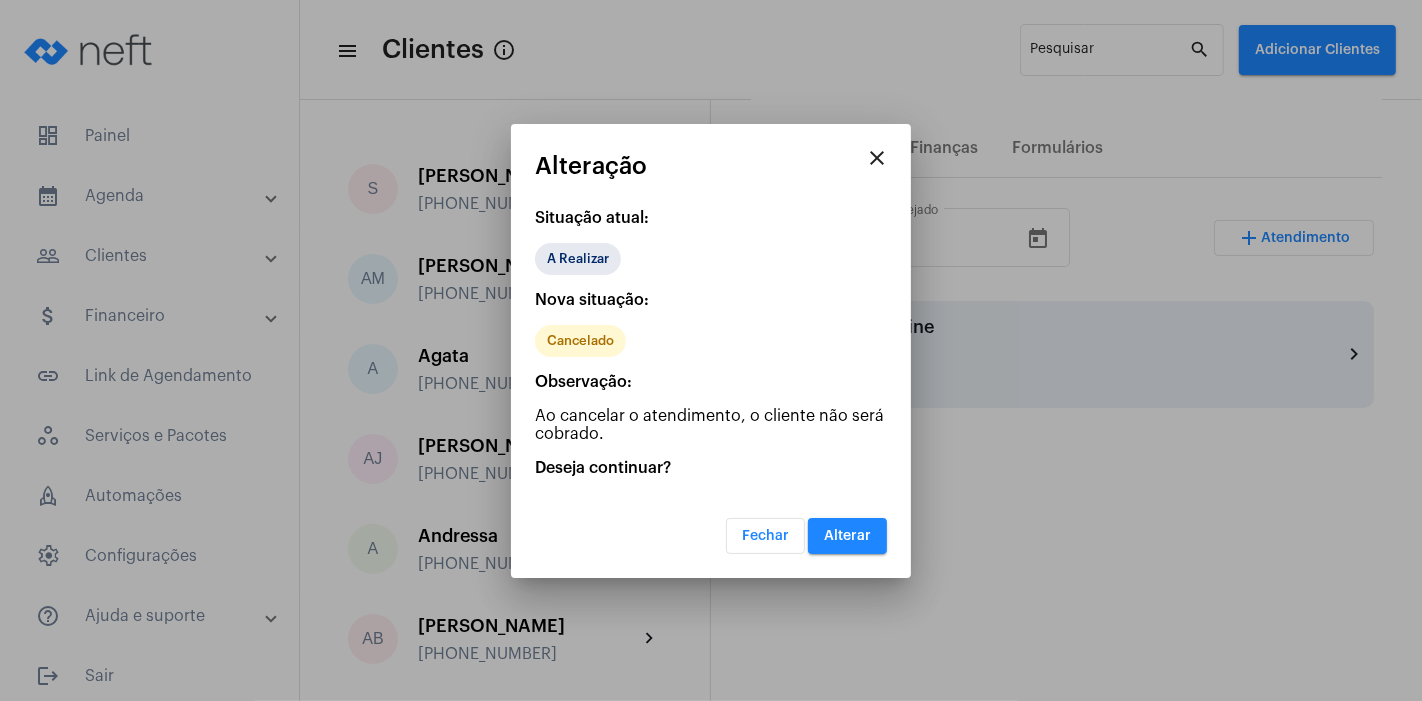 click on "Alterar" at bounding box center (847, 536) 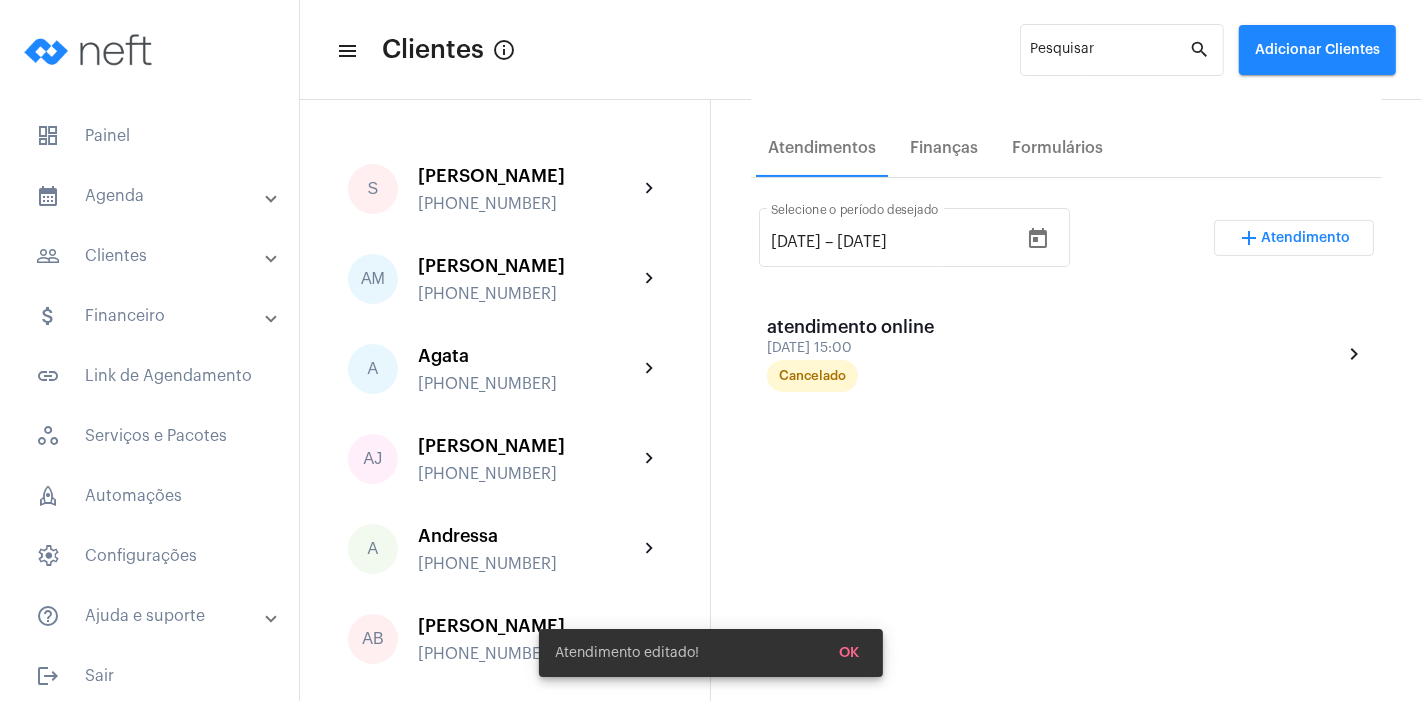 click on "[DATE] [DATE] – [DATE] Selecione o período desejado add Atendimento atendimento online  [DATE] 15:00 Cancelado chevron_right" at bounding box center (1066, 494) 